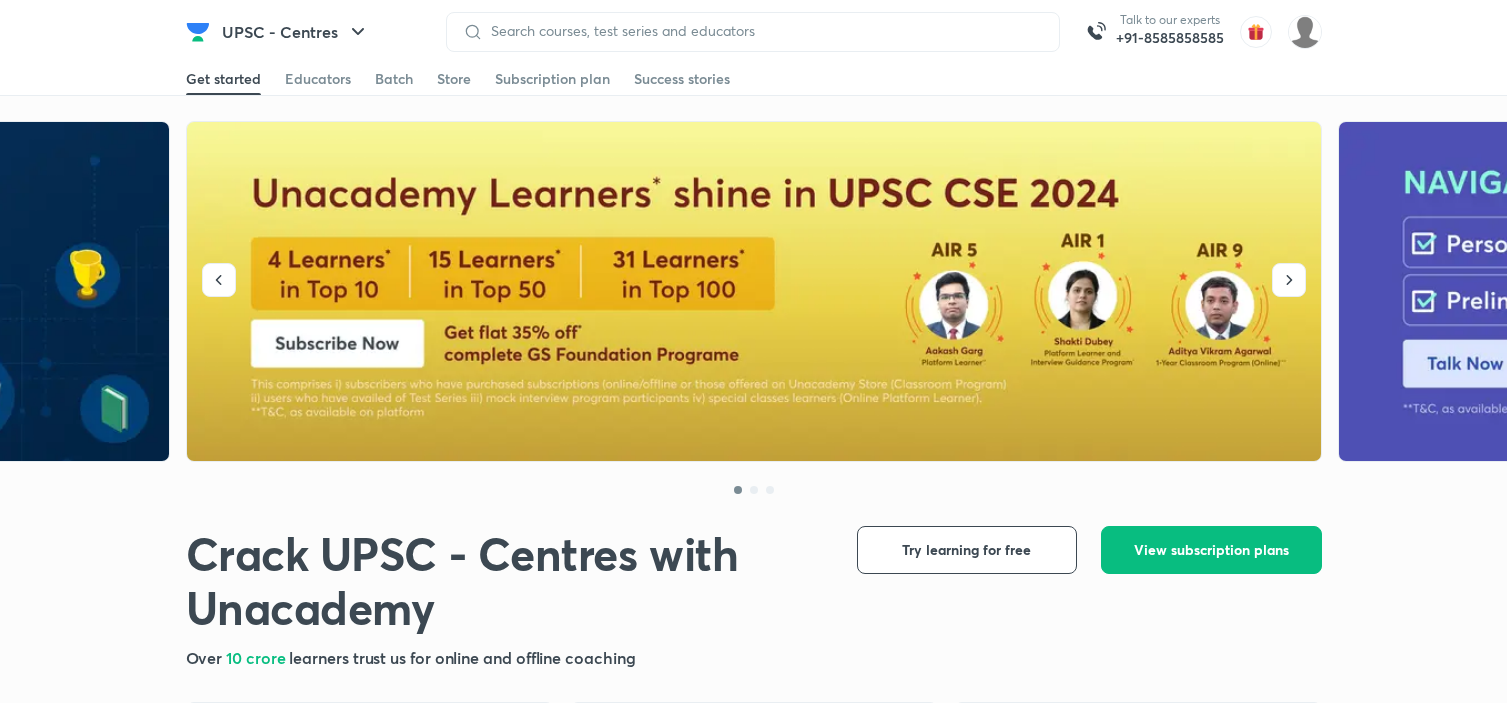 scroll, scrollTop: 0, scrollLeft: 0, axis: both 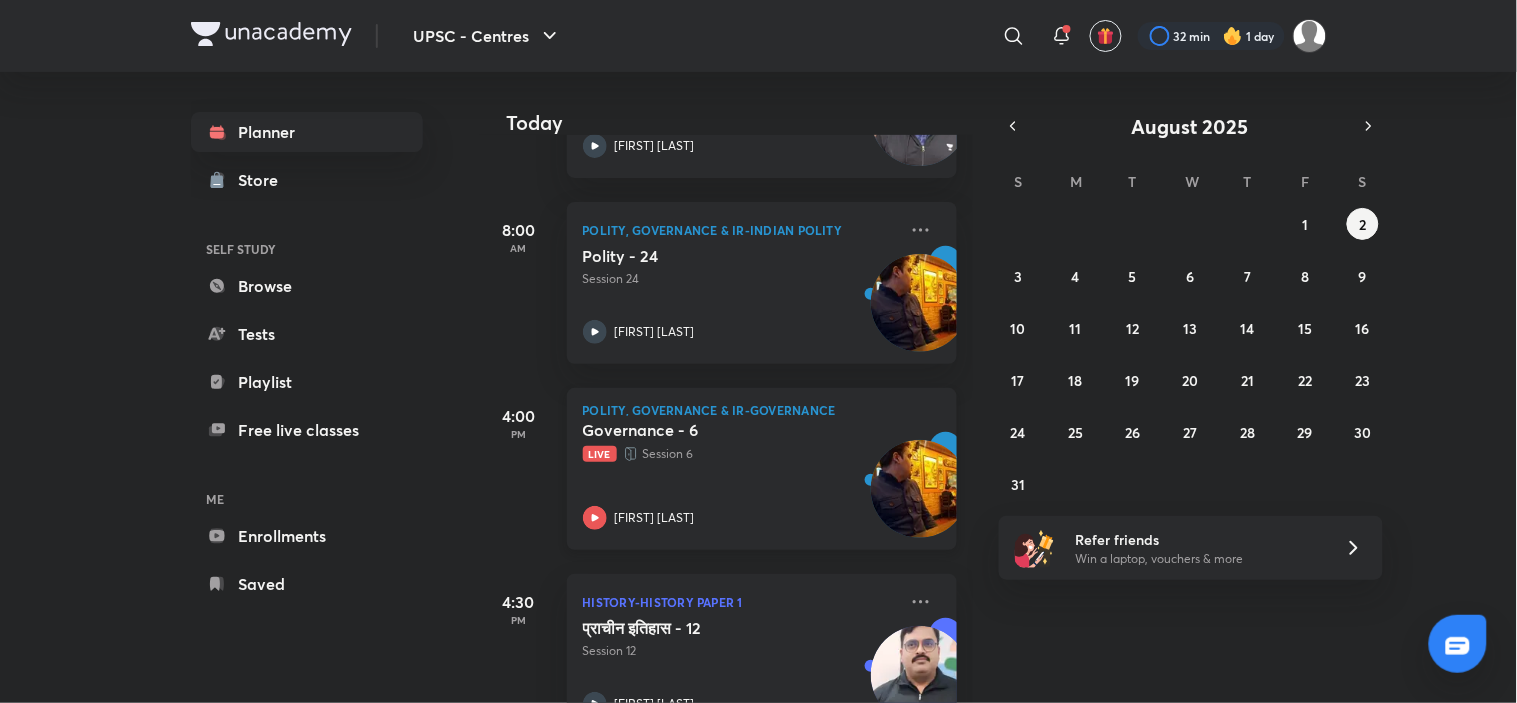 click on "Governance - 6 Live Session 6 Harshmeet Singh" at bounding box center (740, 475) 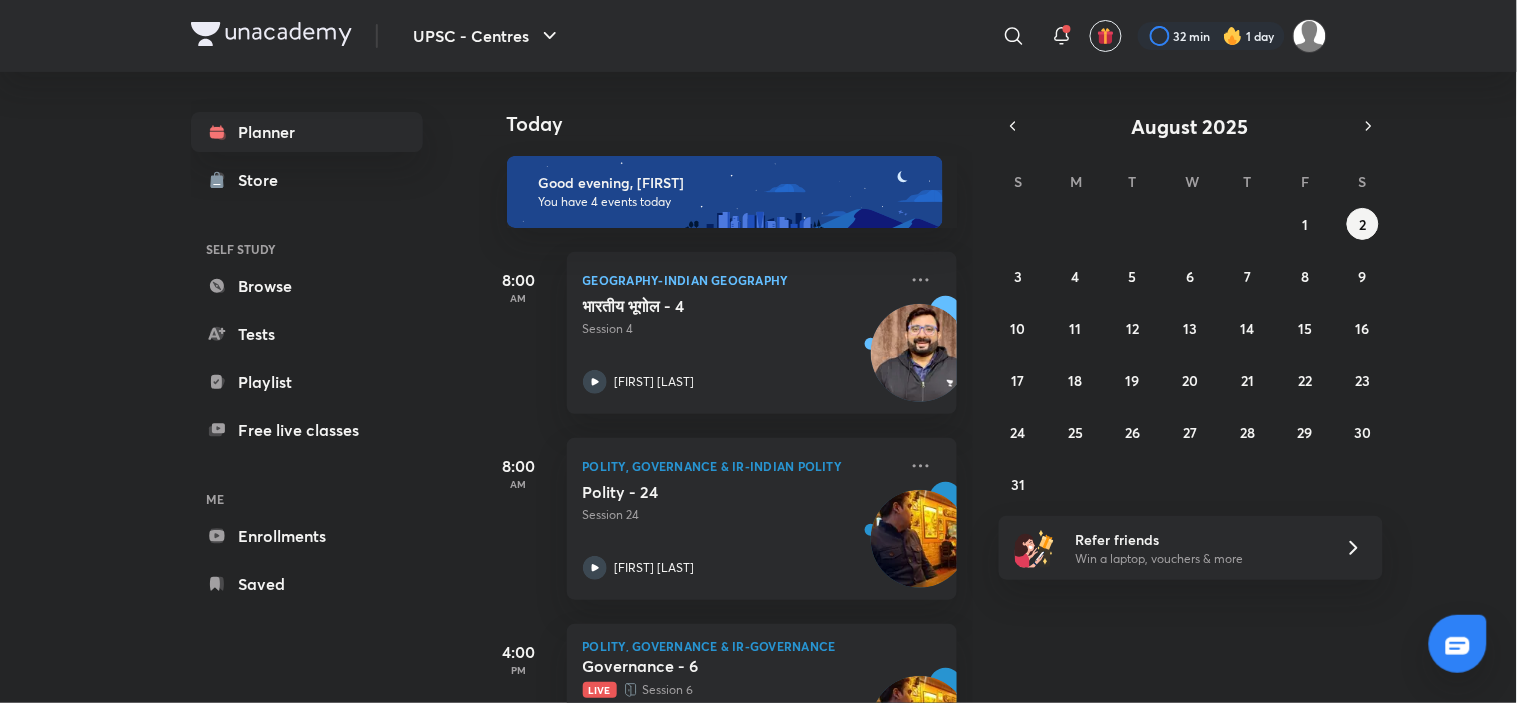 scroll, scrollTop: 301, scrollLeft: 0, axis: vertical 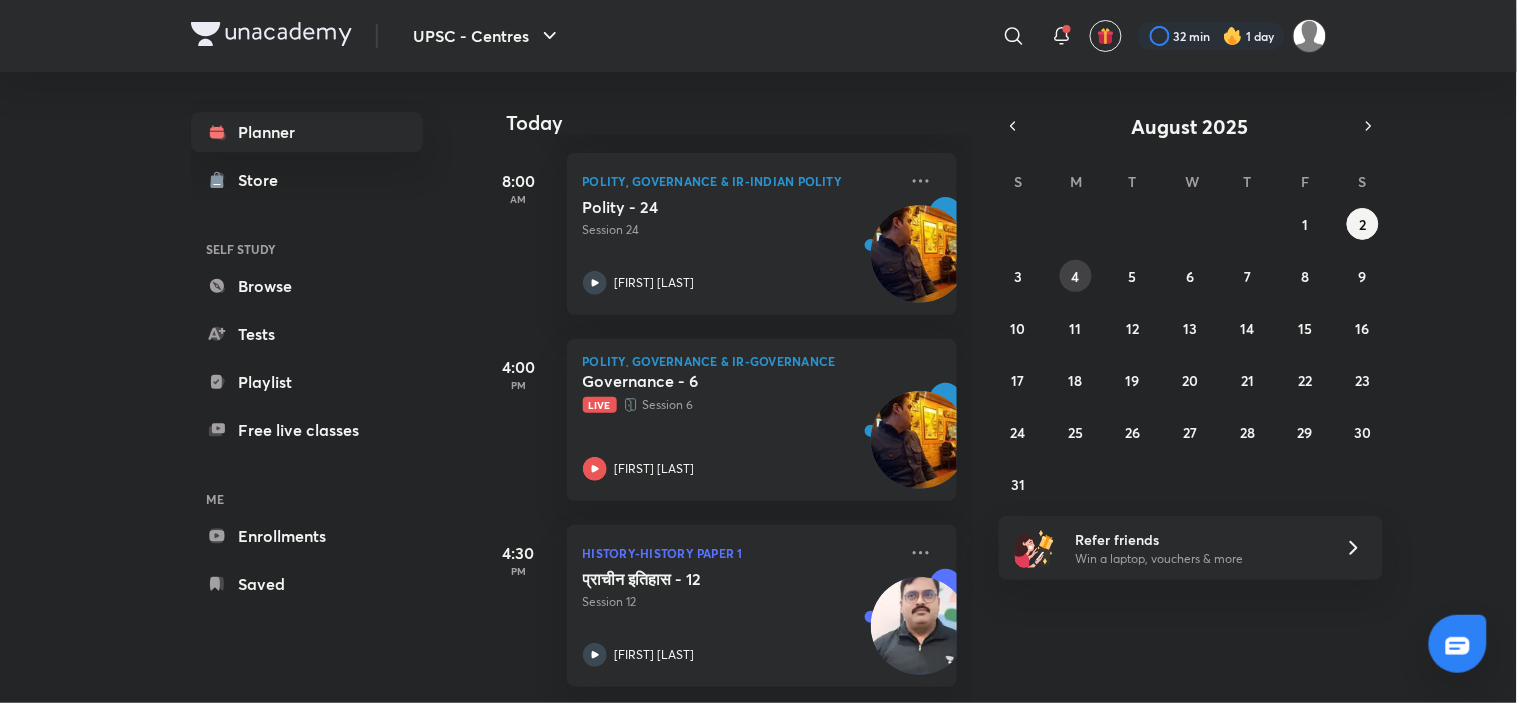 click on "4" at bounding box center (1076, 276) 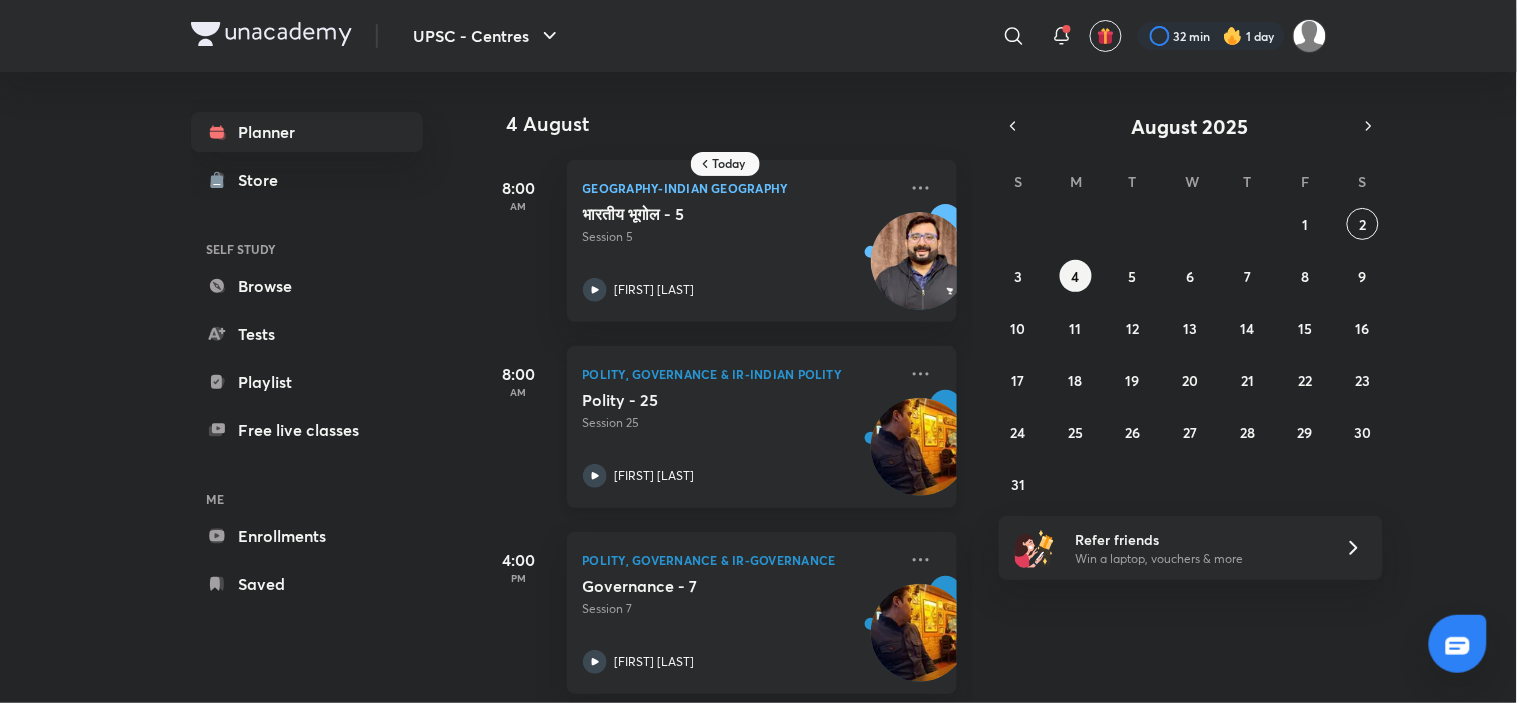 scroll, scrollTop: 208, scrollLeft: 0, axis: vertical 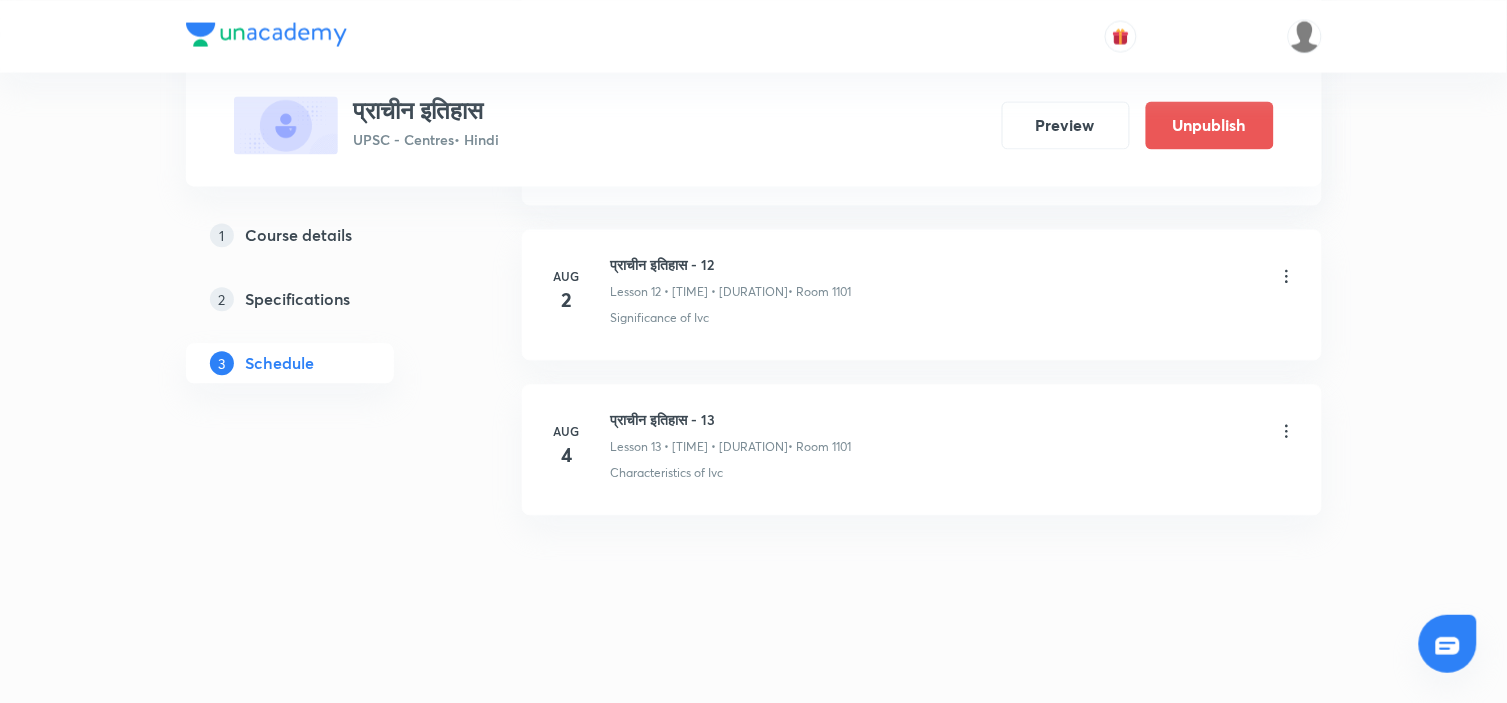click 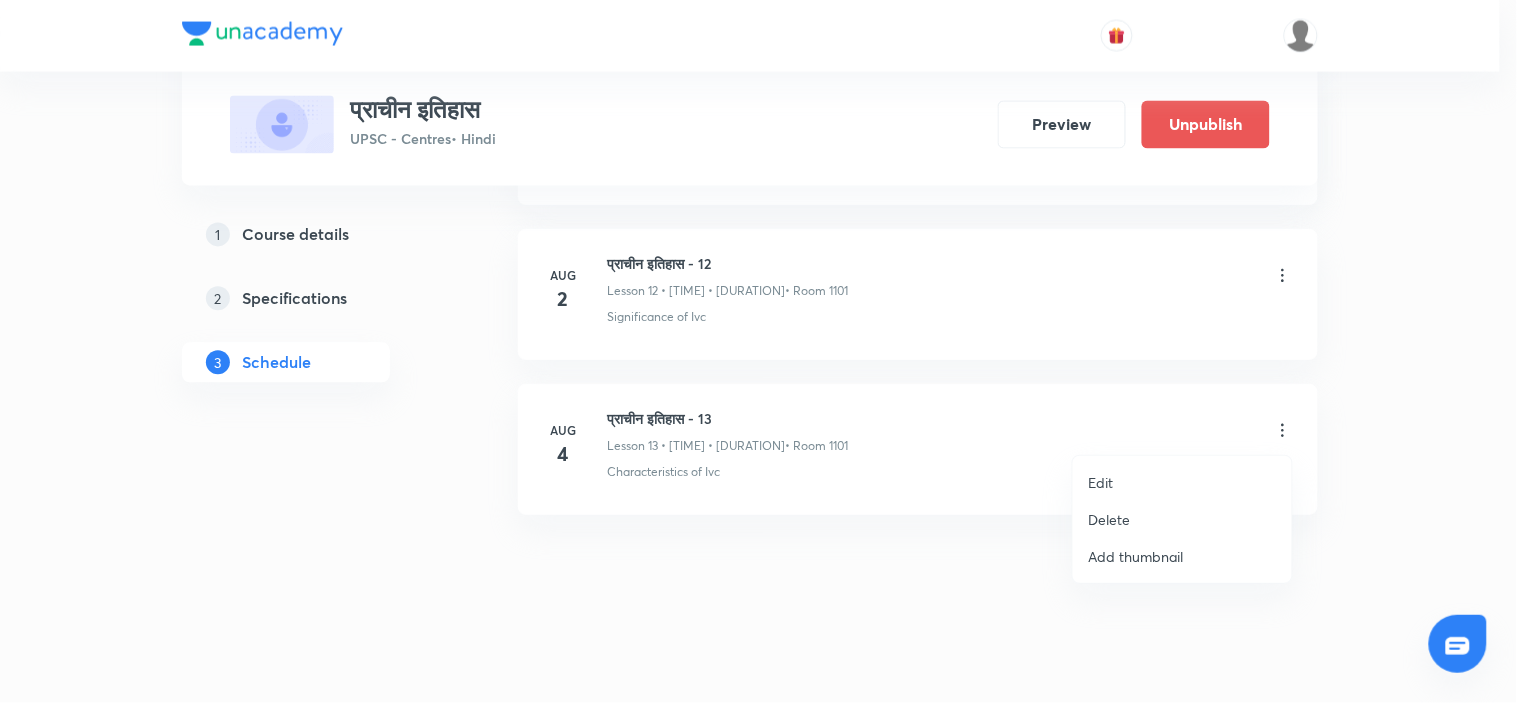 click on "Delete" at bounding box center (1110, 519) 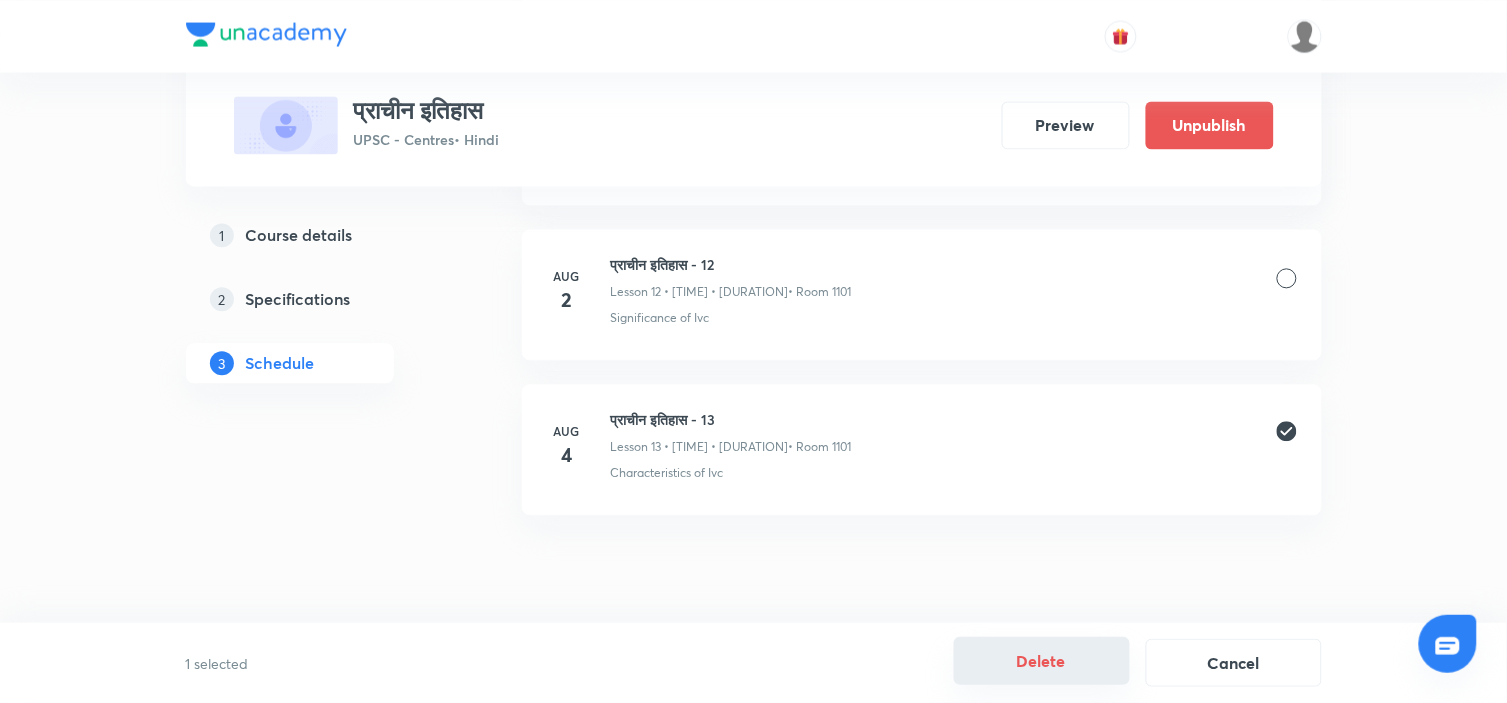 click on "Delete" at bounding box center (1042, 661) 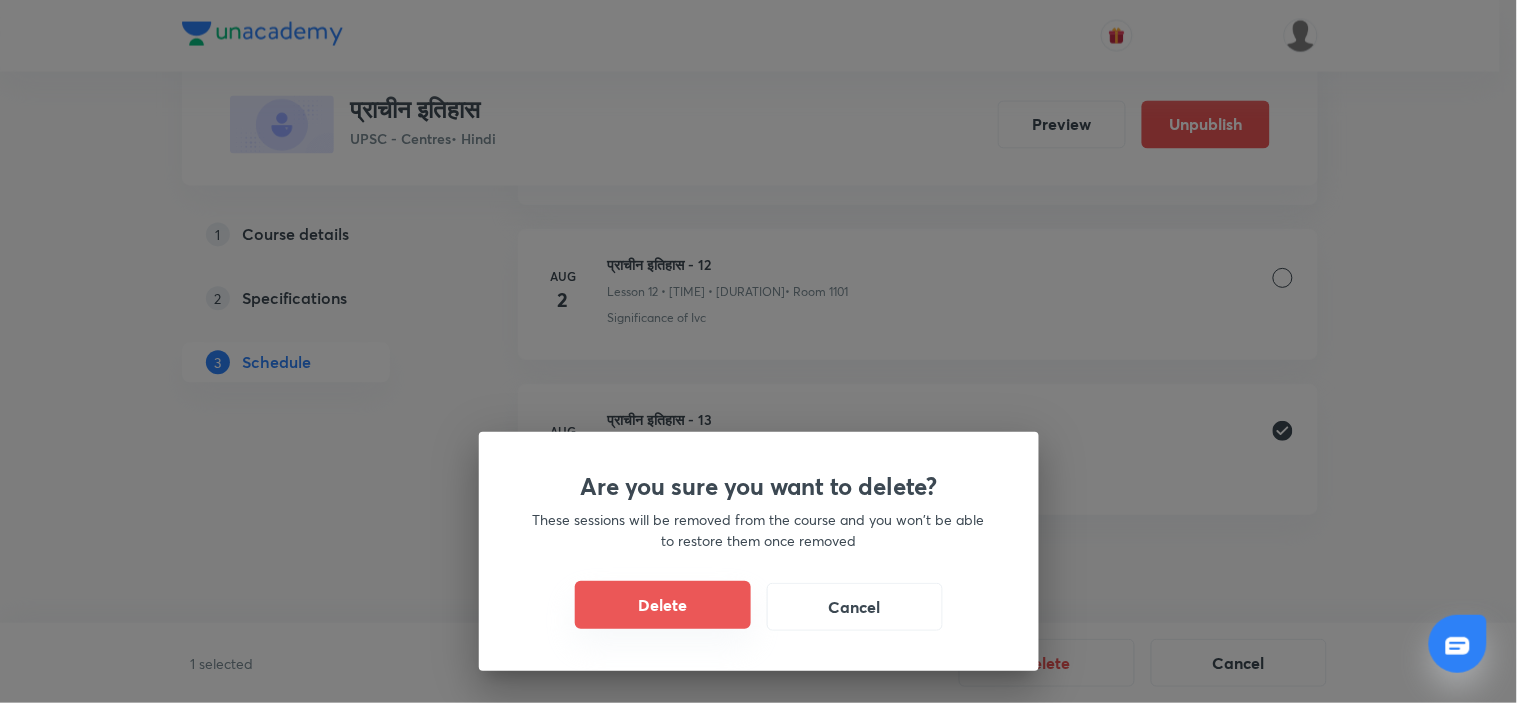 click on "Delete" at bounding box center (663, 605) 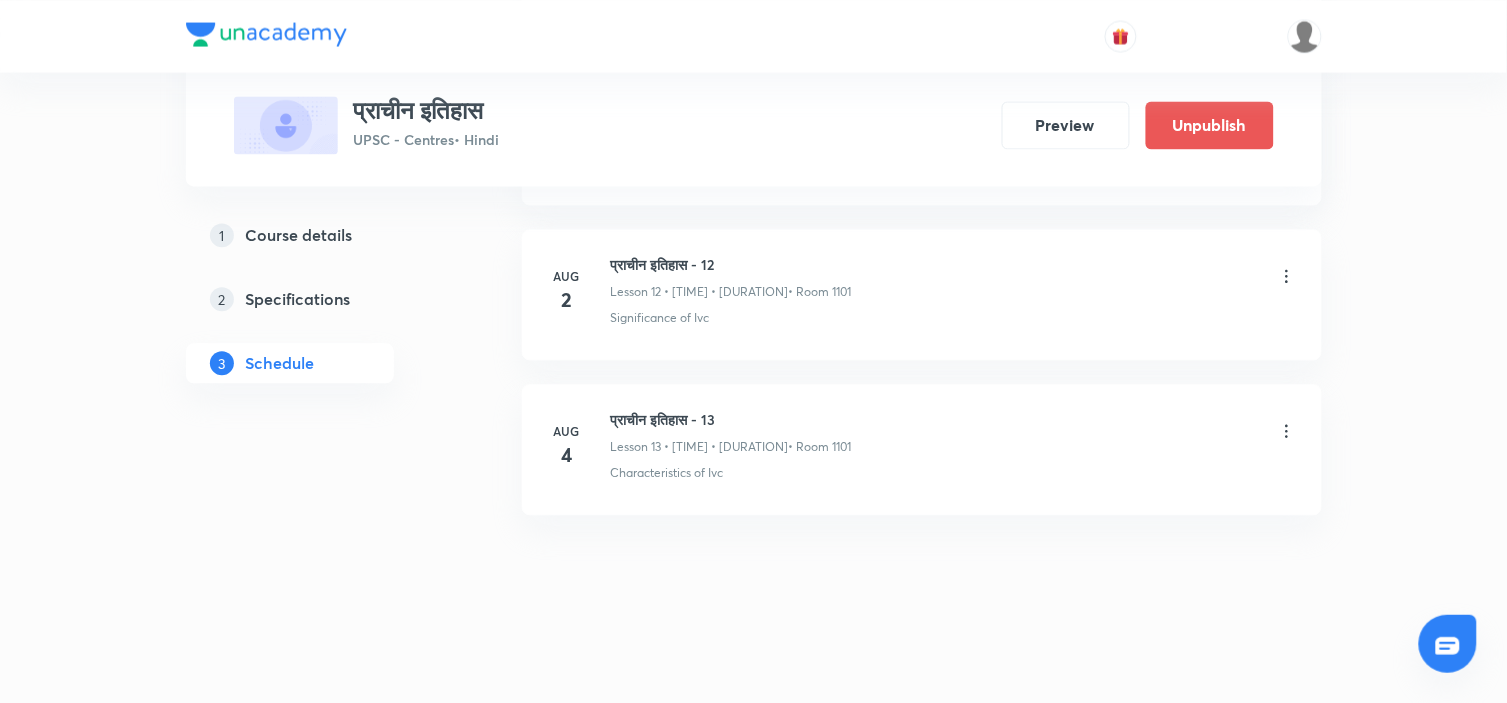 scroll, scrollTop: 2762, scrollLeft: 0, axis: vertical 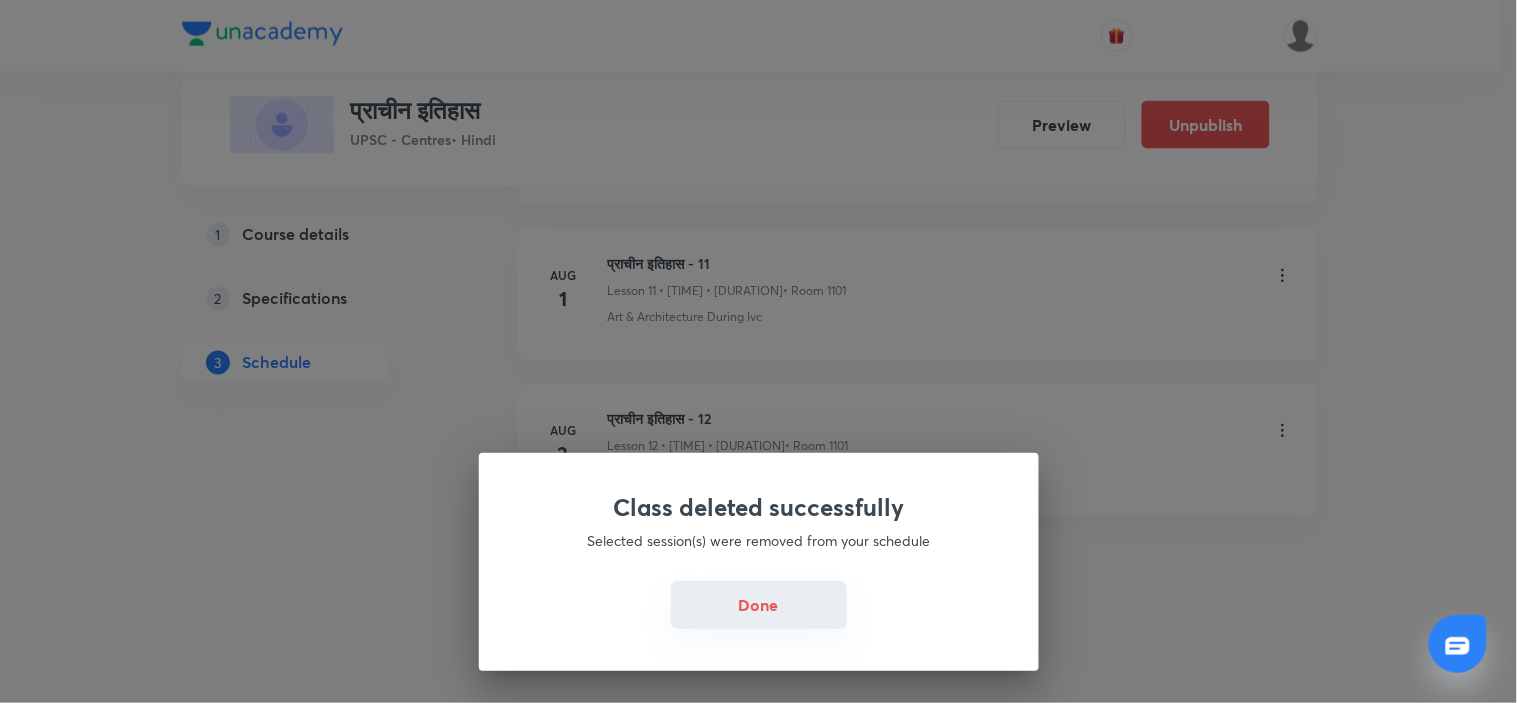 click on "Done" at bounding box center [759, 605] 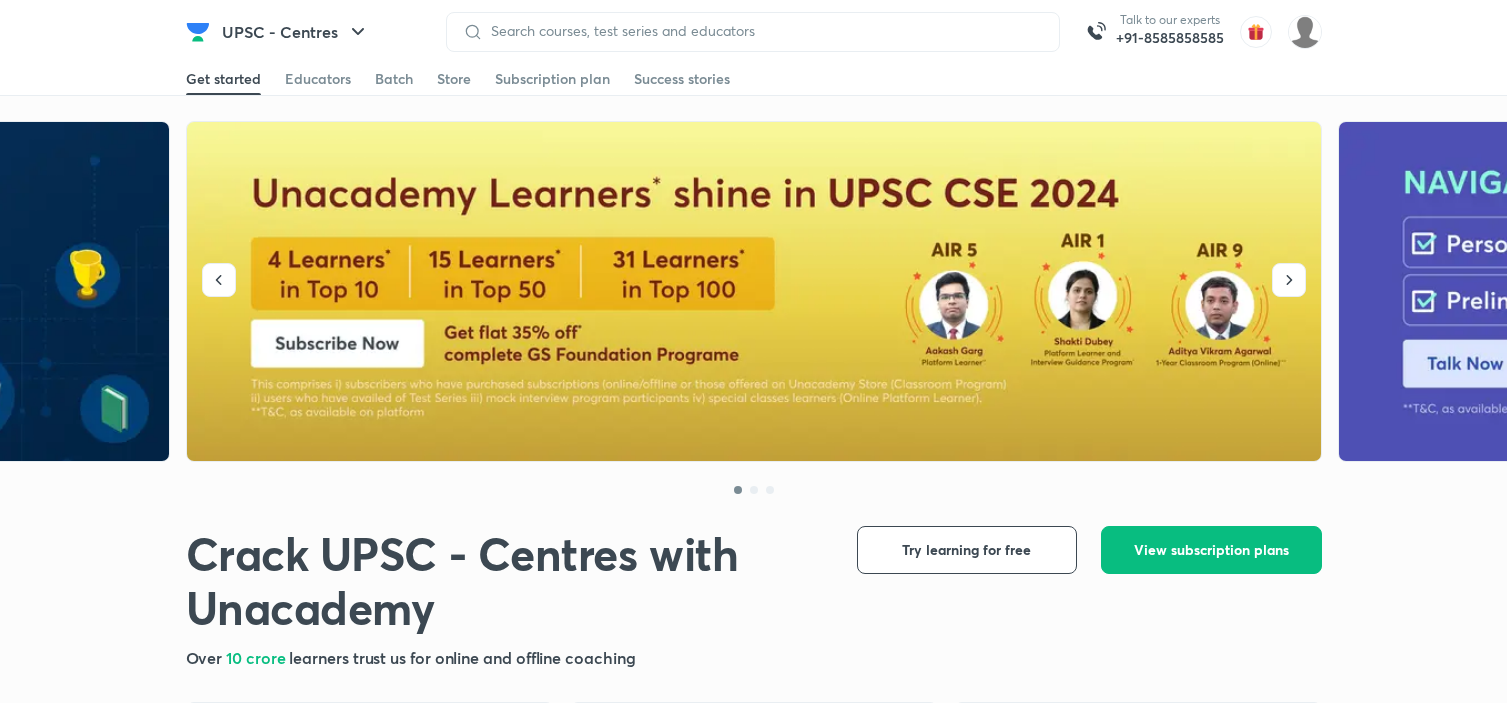 scroll, scrollTop: 0, scrollLeft: 0, axis: both 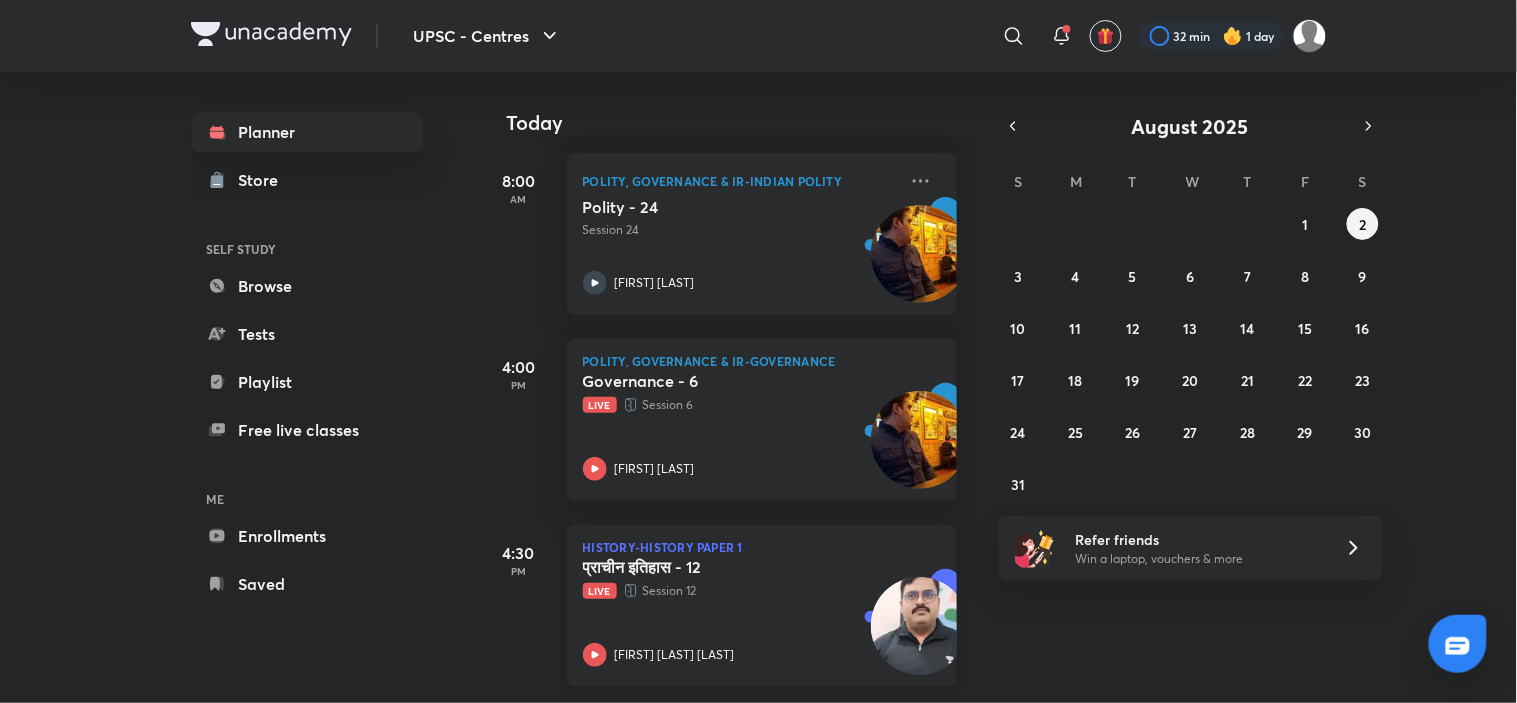 click on "प्राचीन इतिहास - 12" at bounding box center (707, 567) 